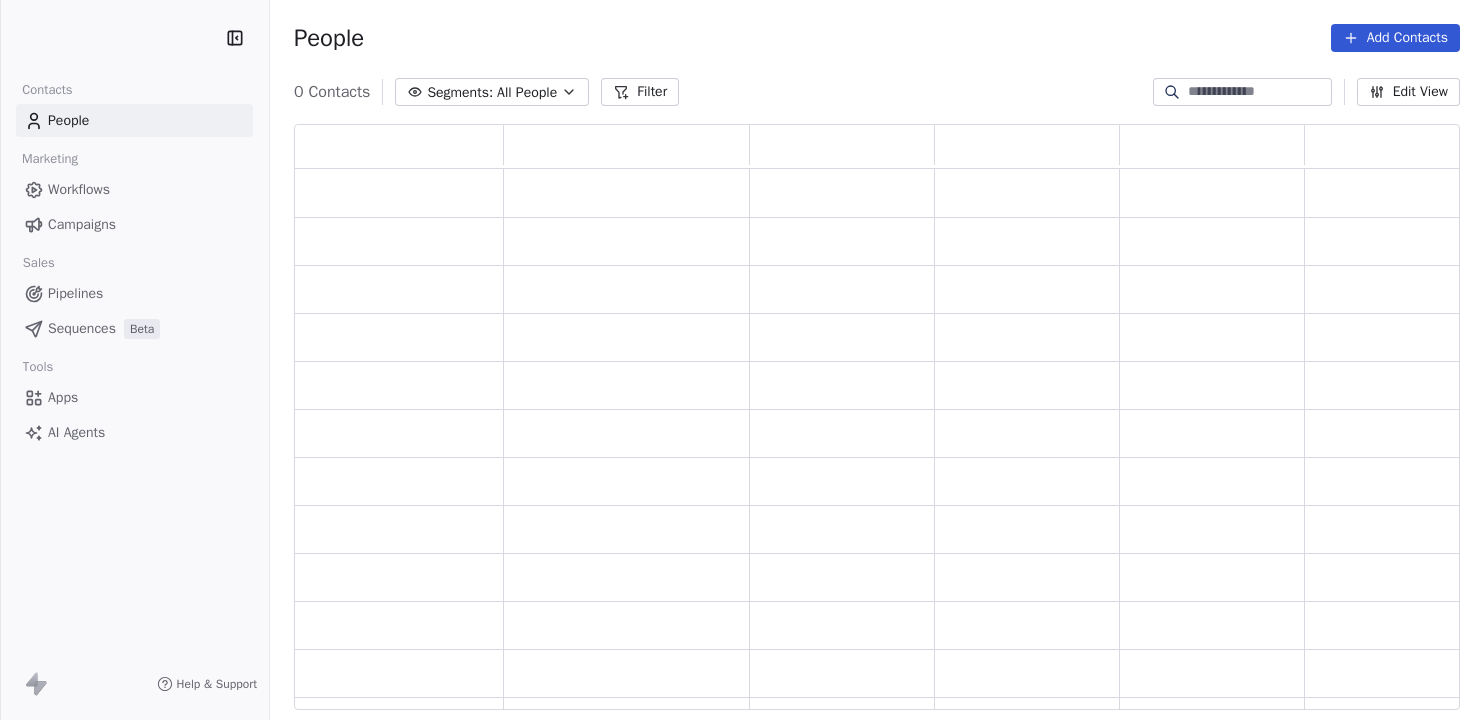 scroll, scrollTop: 0, scrollLeft: 0, axis: both 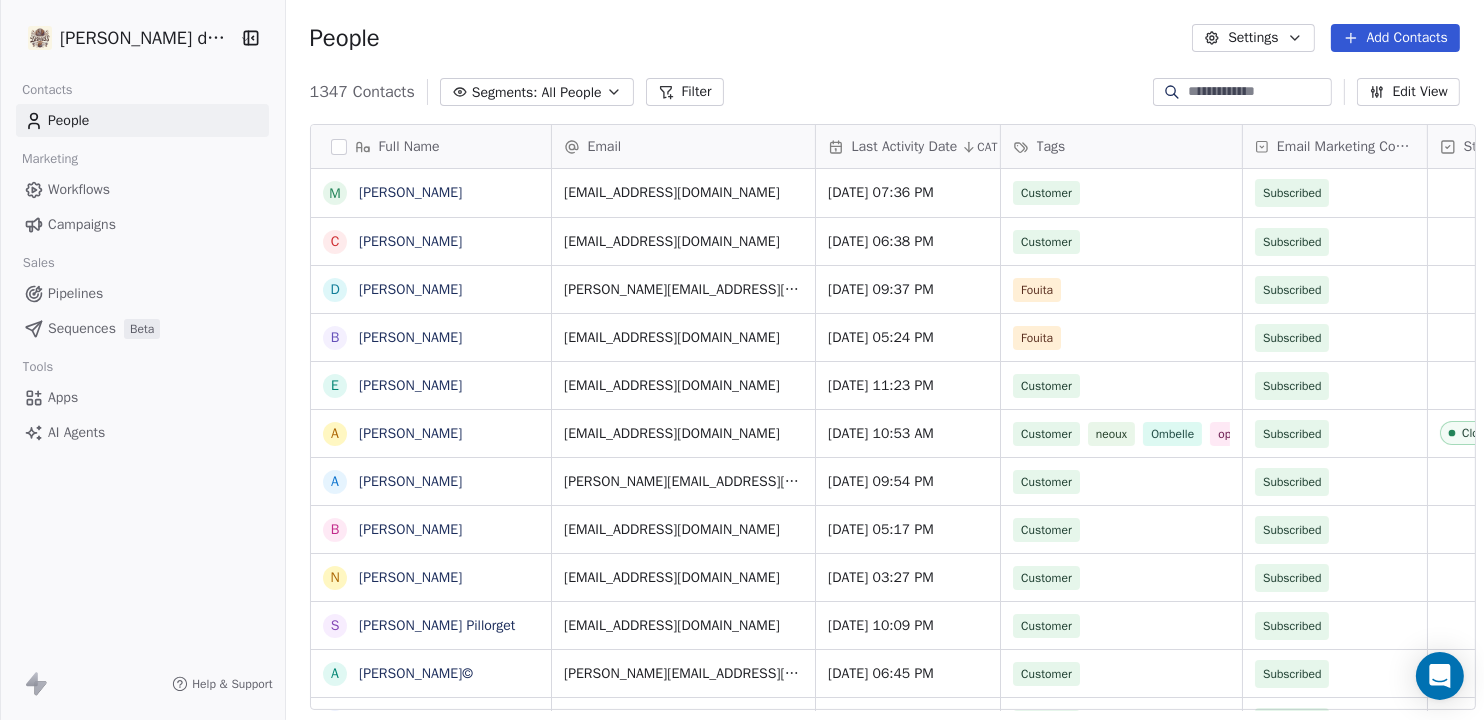 click on "[PERSON_NAME] du Marais Contacts People Marketing Workflows Campaigns Sales Pipelines Sequences Beta Tools Apps AI Agents Help & Support People Settings  Add Contacts 1347 Contacts Segments: All People Filter  Edit View Tag Add to Sequence Export Full Name M [PERSON_NAME] C [PERSON_NAME] D [PERSON_NAME] B [PERSON_NAME] E [PERSON_NAME] A [PERSON_NAME] A [PERSON_NAME] B [PERSON_NAME] N [PERSON_NAME] S [PERSON_NAME] Pillorget A [PERSON_NAME]© F [PERSON_NAME] C [PERSON_NAME] C [PERSON_NAME] Rocaboy M [PERSON_NAME] G [PERSON_NAME] B [PERSON_NAME] S [PERSON_NAME] S [PERSON_NAME] [PERSON_NAME] M [PERSON_NAME] S [PERSON_NAME] C [PERSON_NAME] S [PERSON_NAME] F [PERSON_NAME] F [PERSON_NAME] M [PERSON_NAME] M MP LE BOHEC J [PERSON_NAME] F [PERSON_NAME] S [PERSON_NAME] A [PERSON_NAME]. [PERSON_NAME] M [PERSON_NAME] Email Last Activity Date CAT Tags Email Marketing Consent Status Country Customer Lifetime Value Created Date CAT [EMAIL_ADDRESS][DOMAIN_NAME][DATE] 07:36 PM" at bounding box center [742, 360] 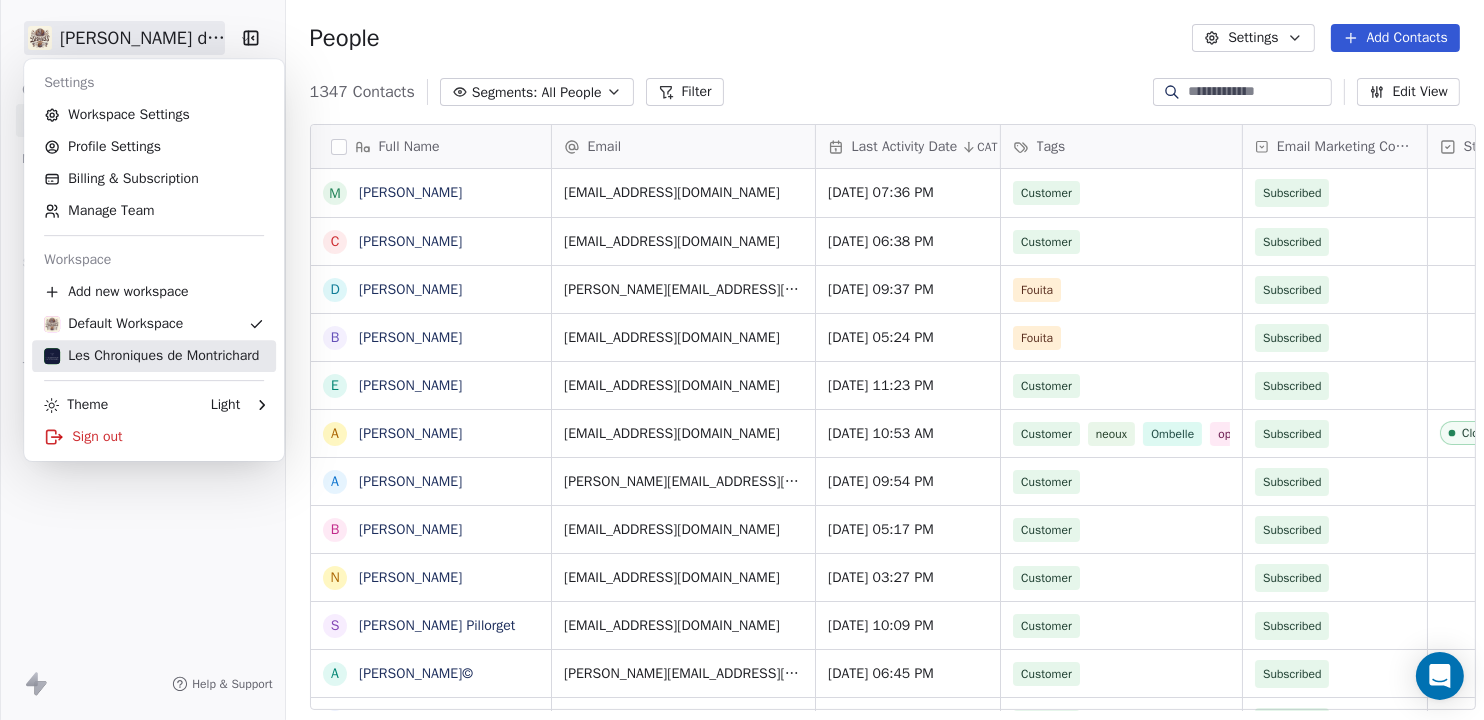 click on "Les Chroniques de Montrichard" at bounding box center (151, 356) 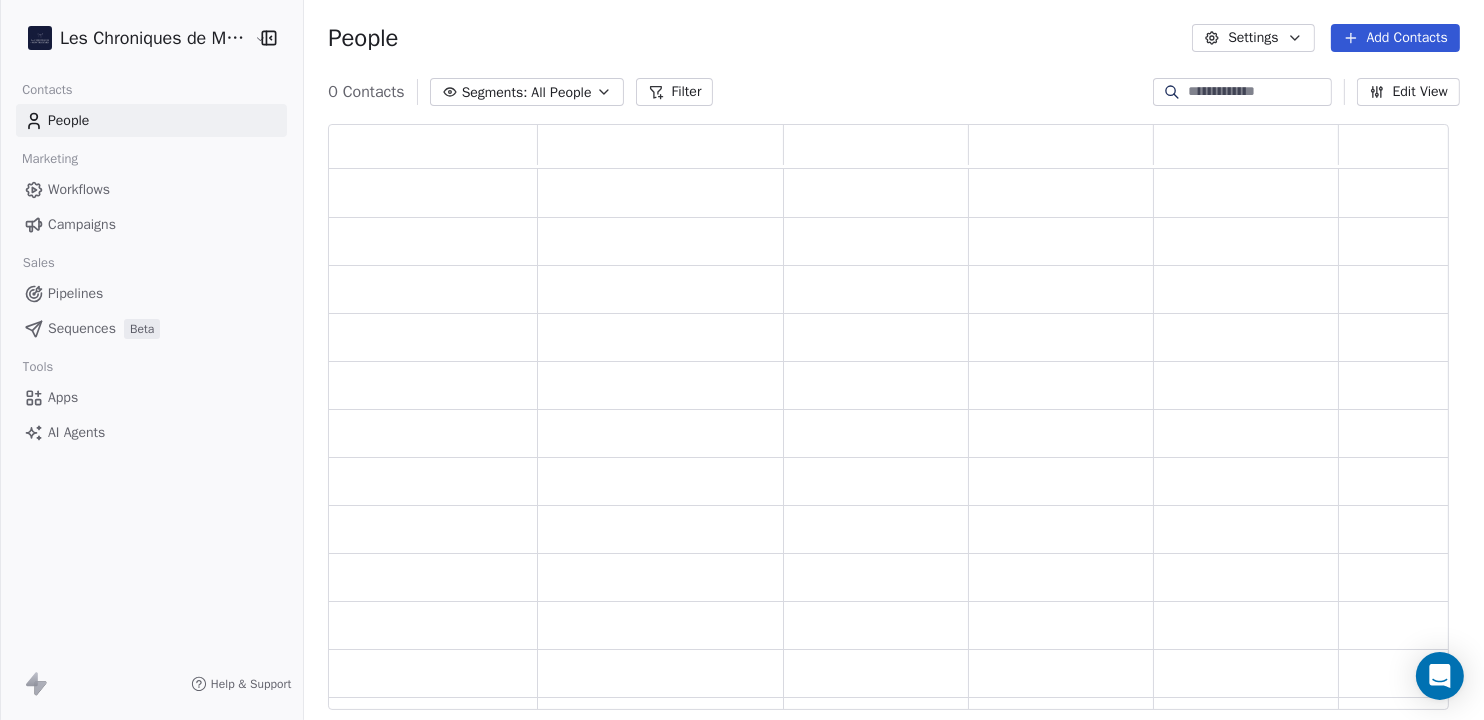 scroll, scrollTop: 20, scrollLeft: 20, axis: both 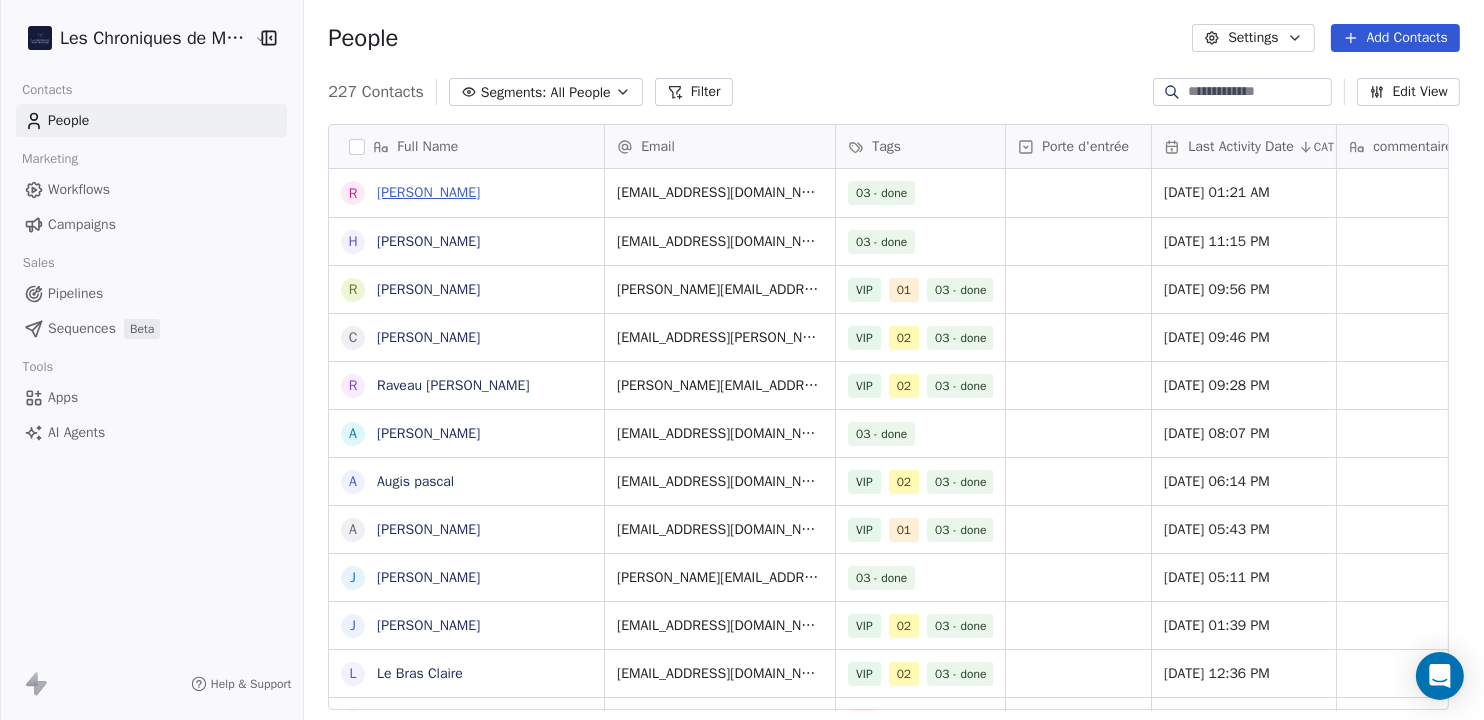 click on "[PERSON_NAME]" at bounding box center [428, 192] 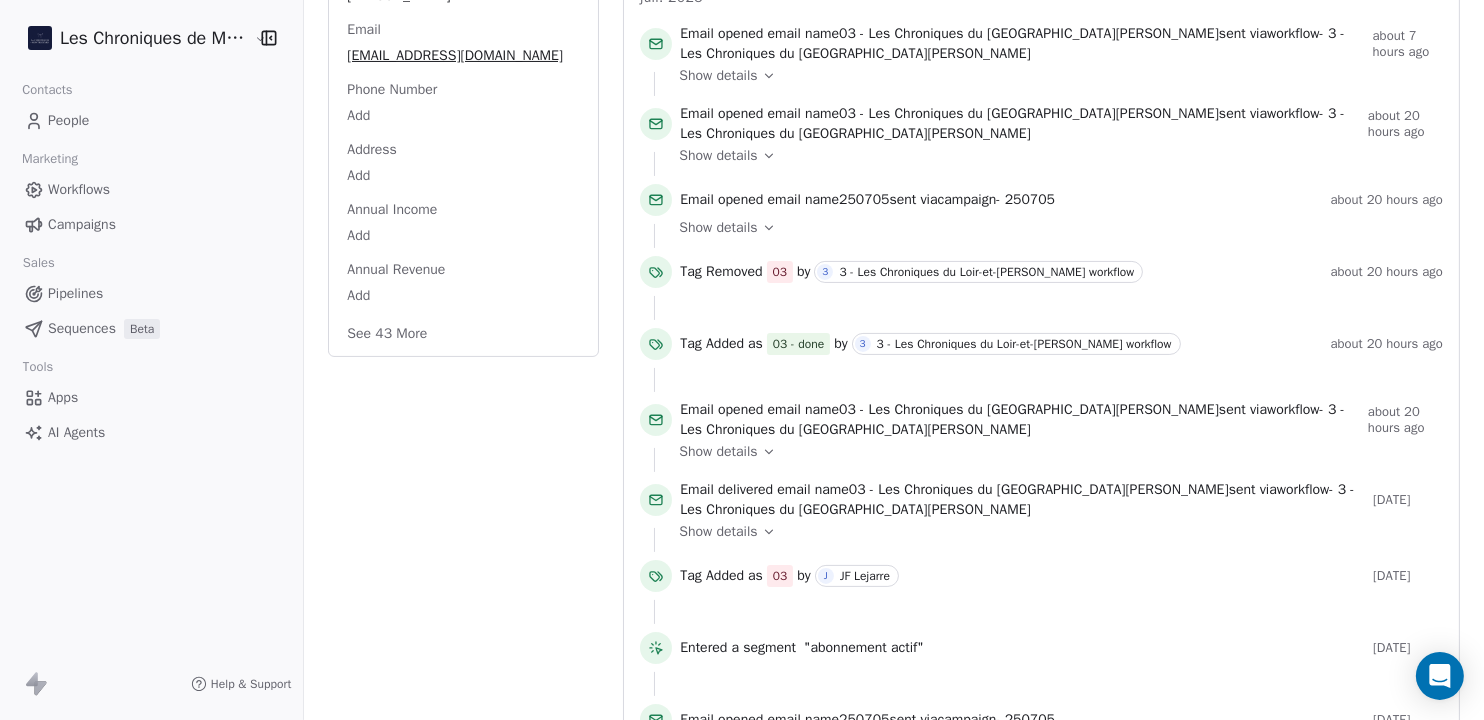 scroll, scrollTop: 0, scrollLeft: 0, axis: both 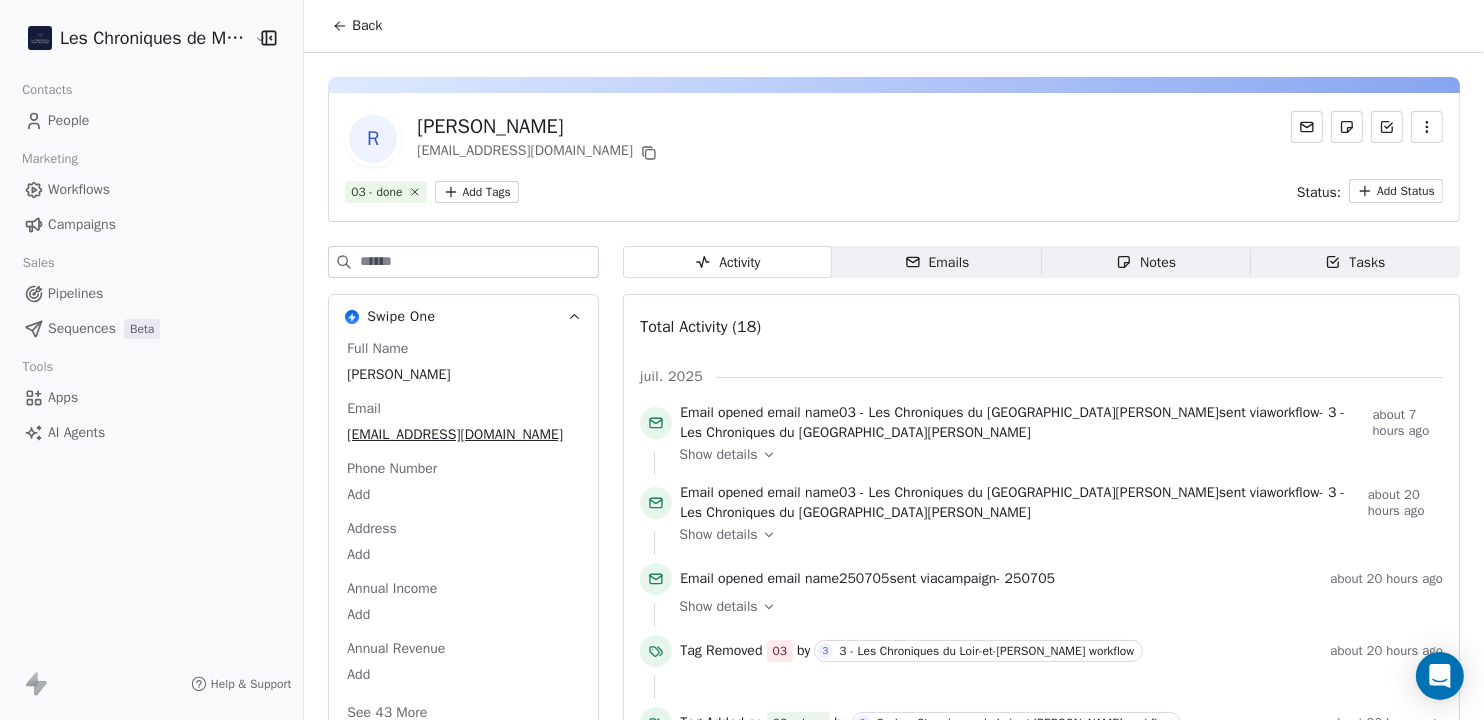 click on "Contacts" at bounding box center (151, 90) 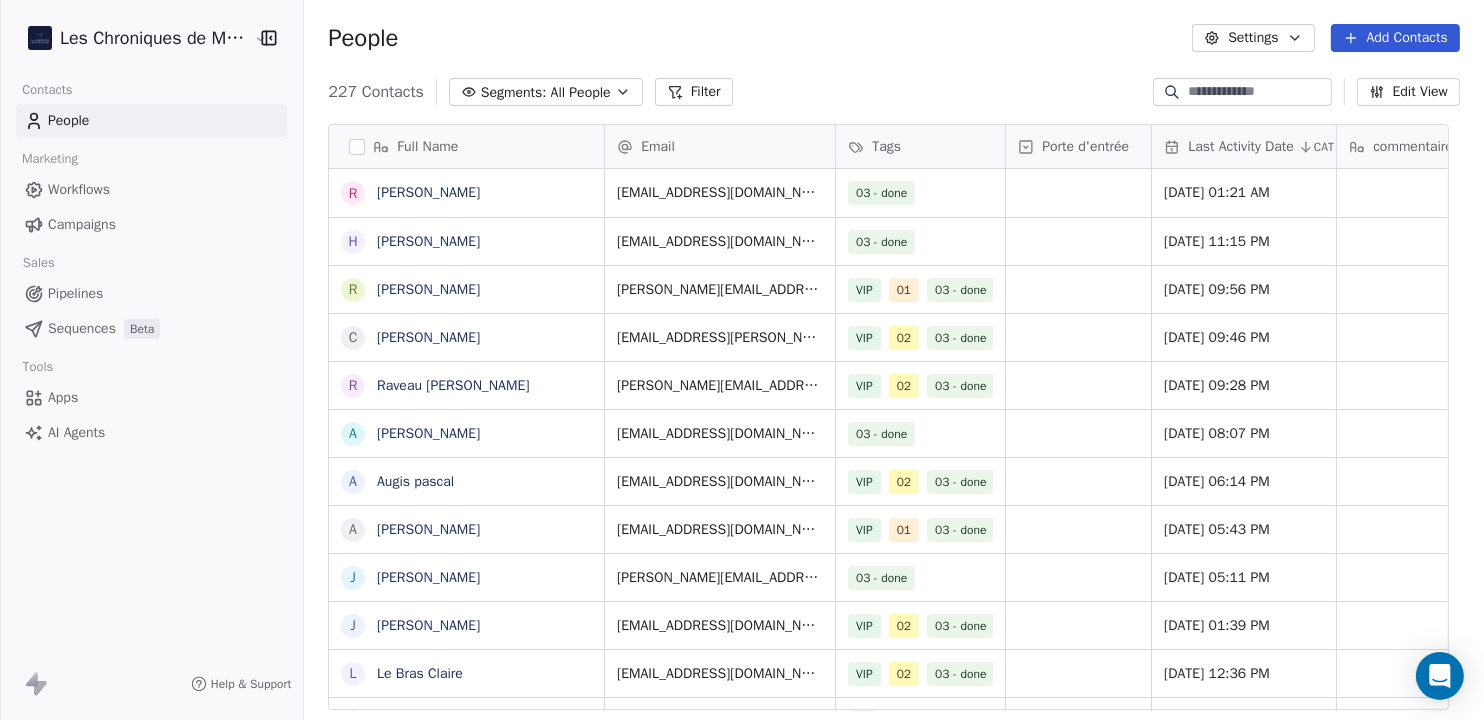 scroll, scrollTop: 20, scrollLeft: 20, axis: both 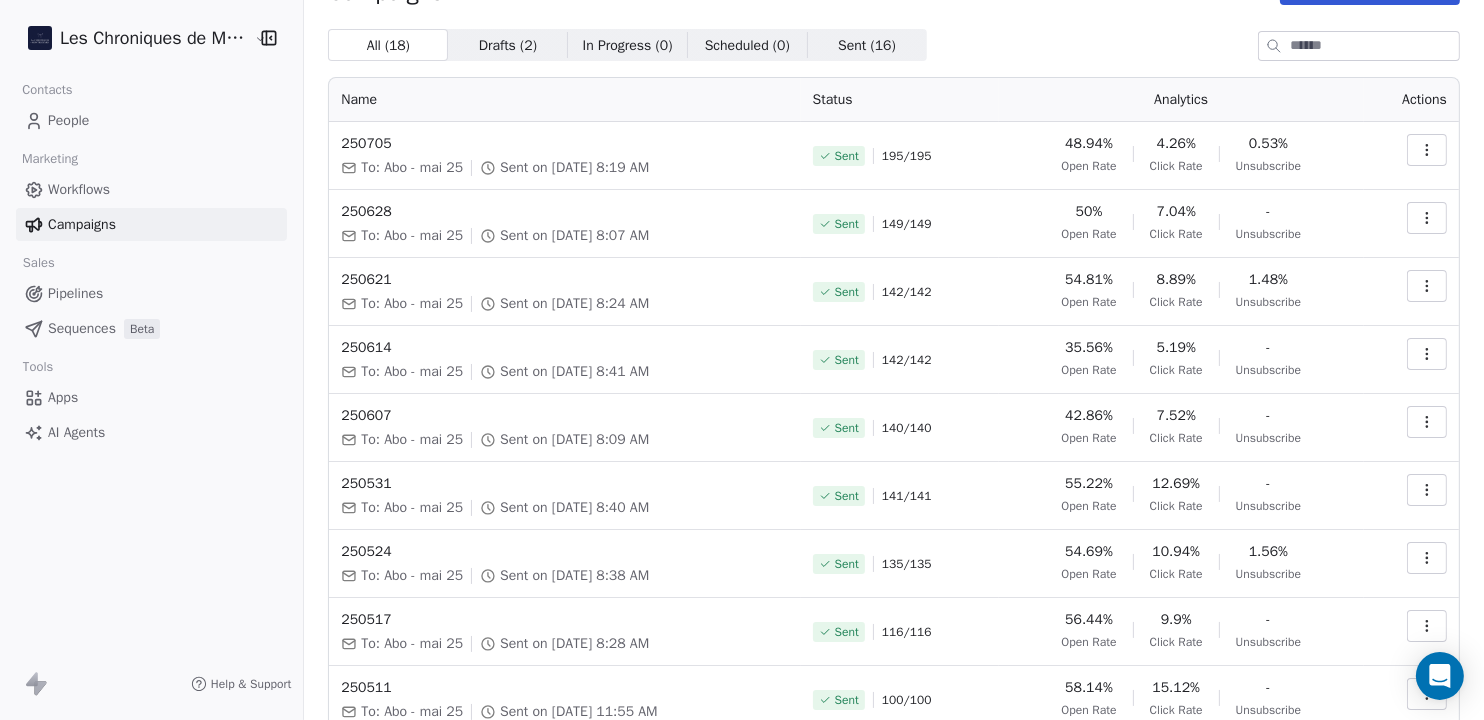 click on "People" at bounding box center (68, 120) 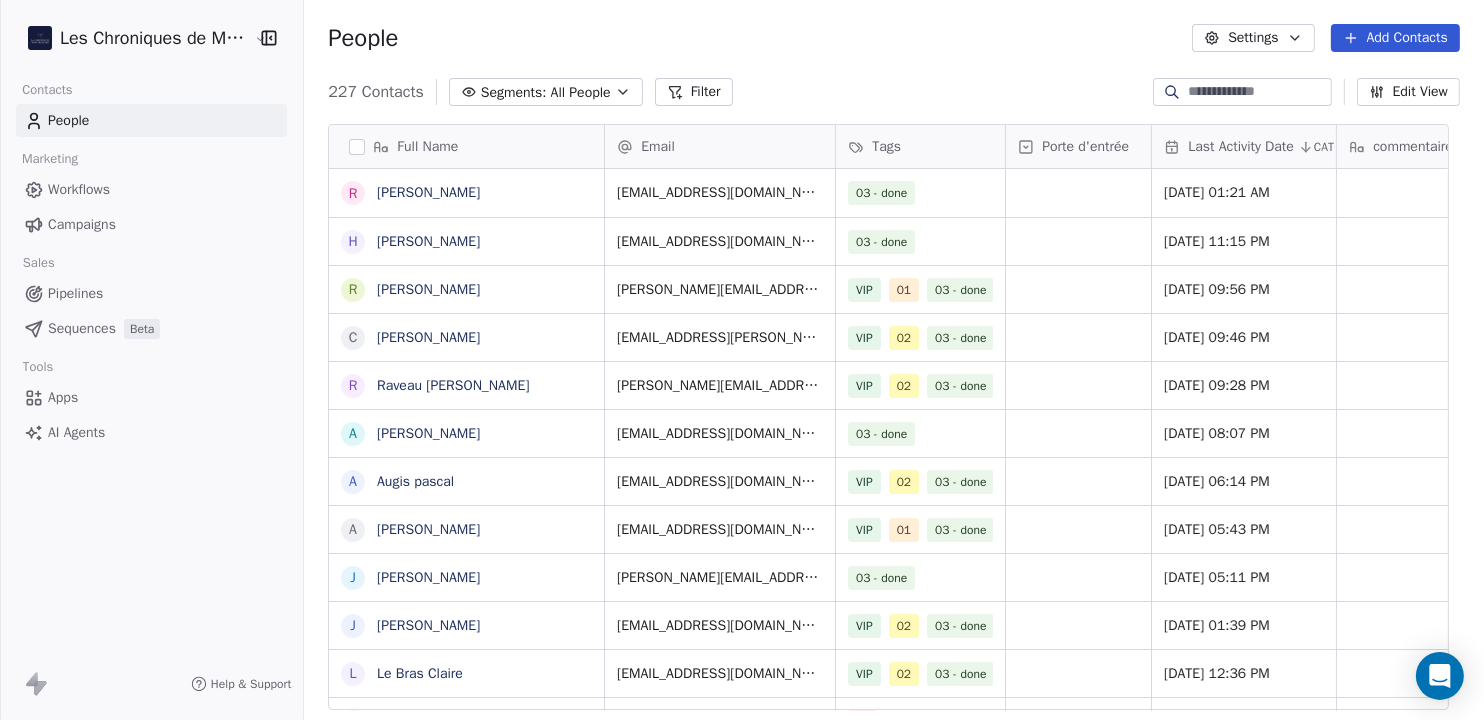 scroll, scrollTop: 0, scrollLeft: 0, axis: both 